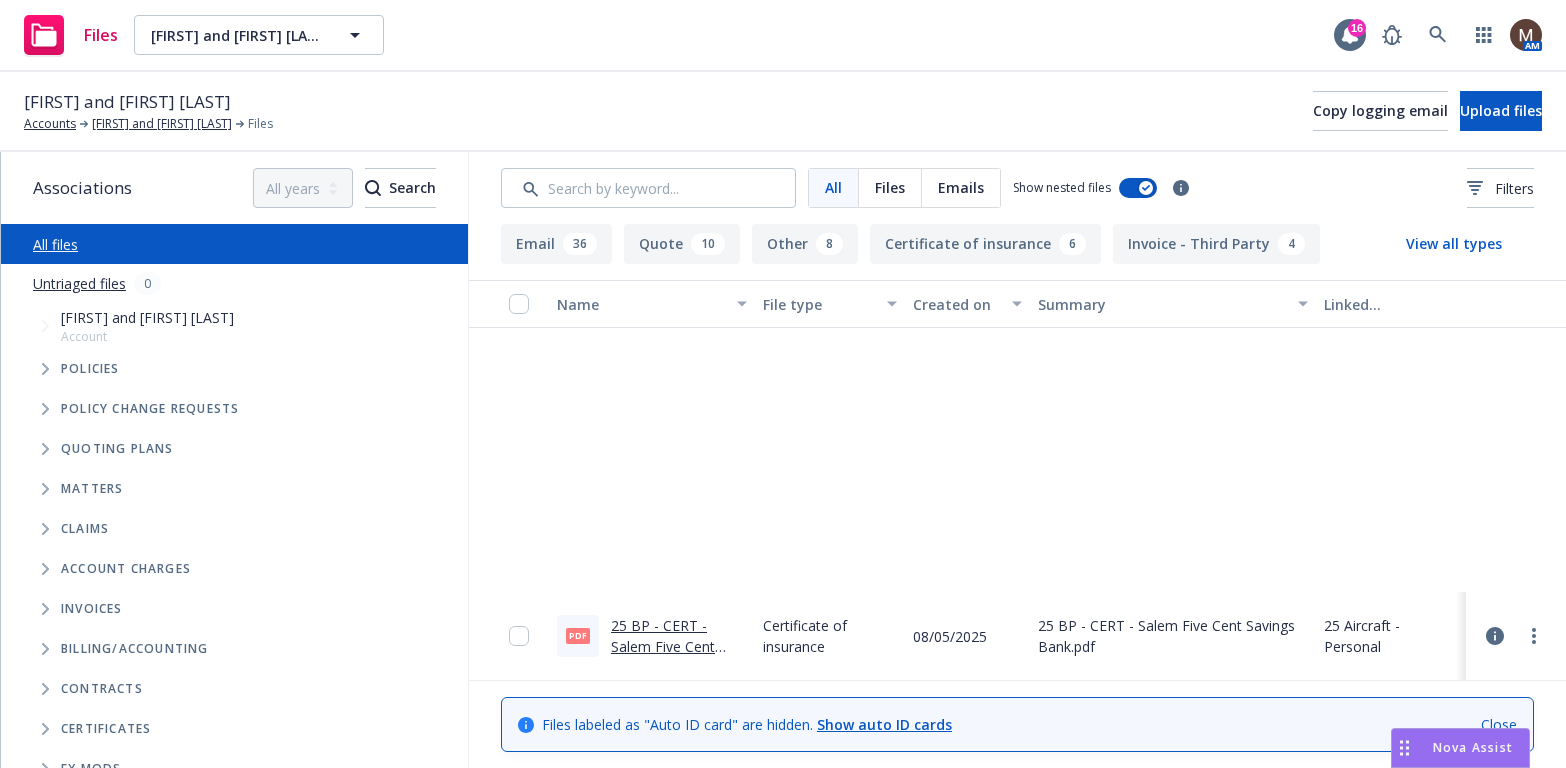 scroll, scrollTop: 0, scrollLeft: 0, axis: both 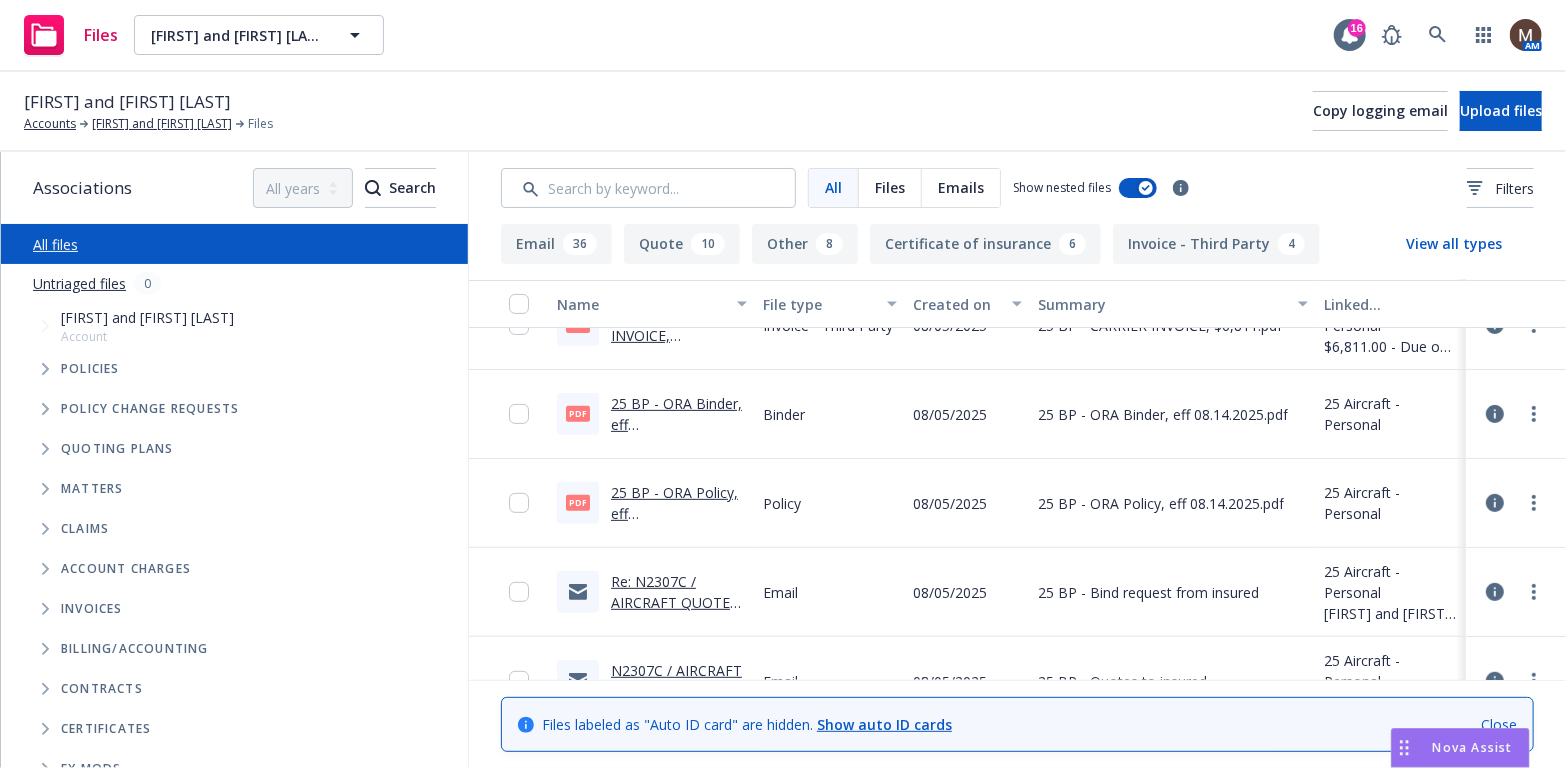 drag, startPoint x: 196, startPoint y: 121, endPoint x: 182, endPoint y: 141, distance: 24.41311 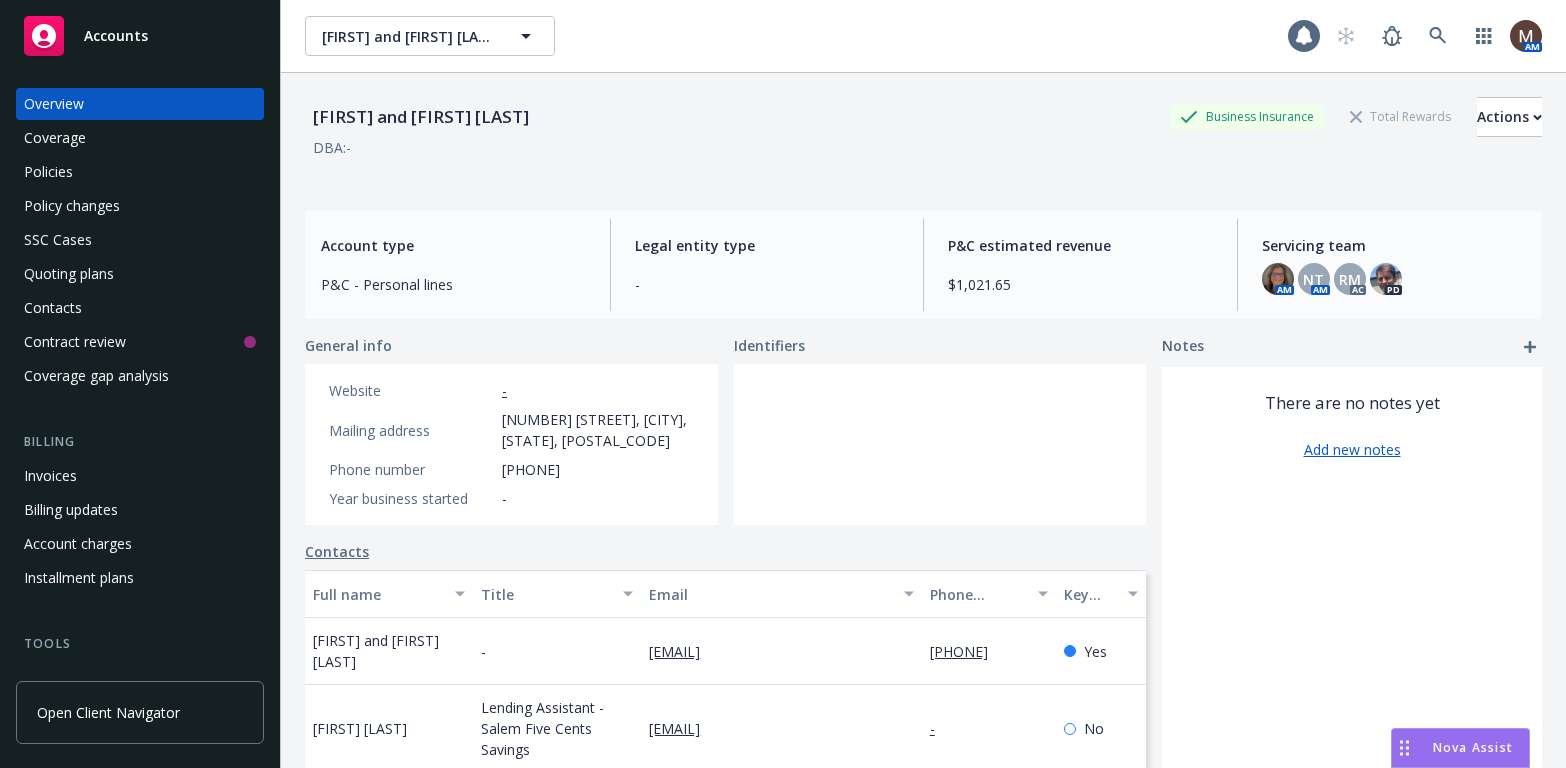 scroll, scrollTop: 0, scrollLeft: 0, axis: both 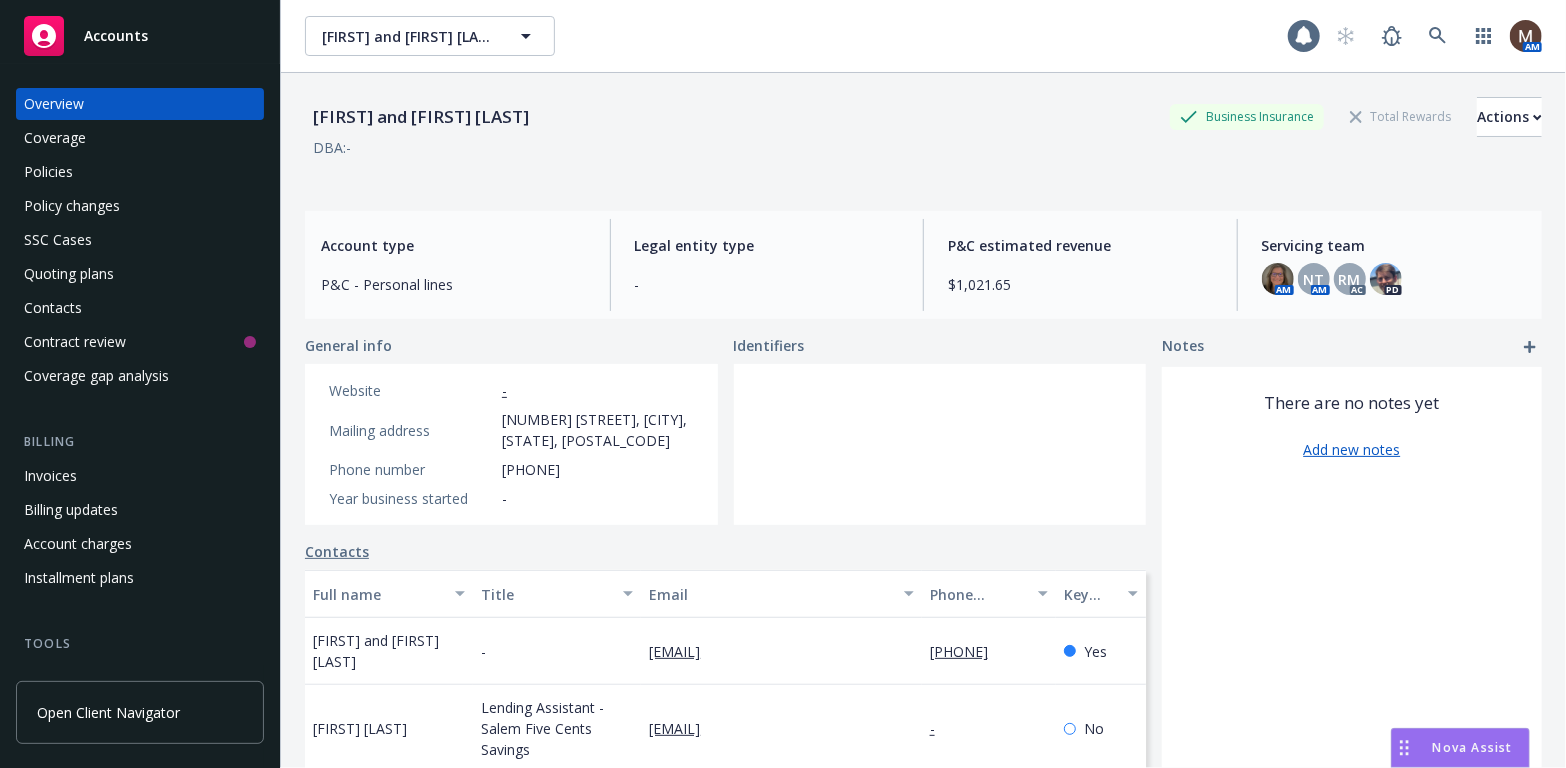click on "Contacts" at bounding box center (53, 308) 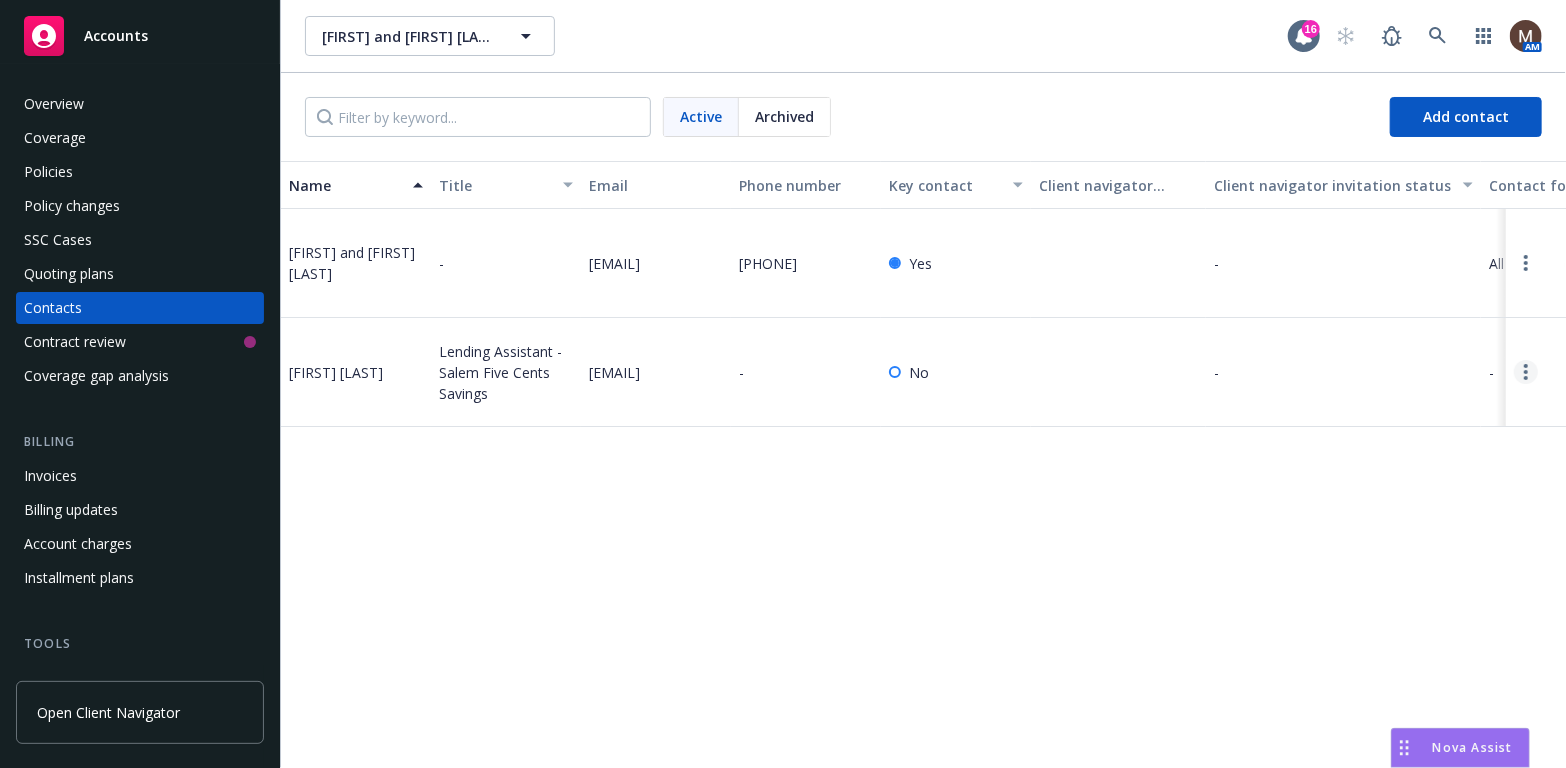 click at bounding box center [1526, 372] 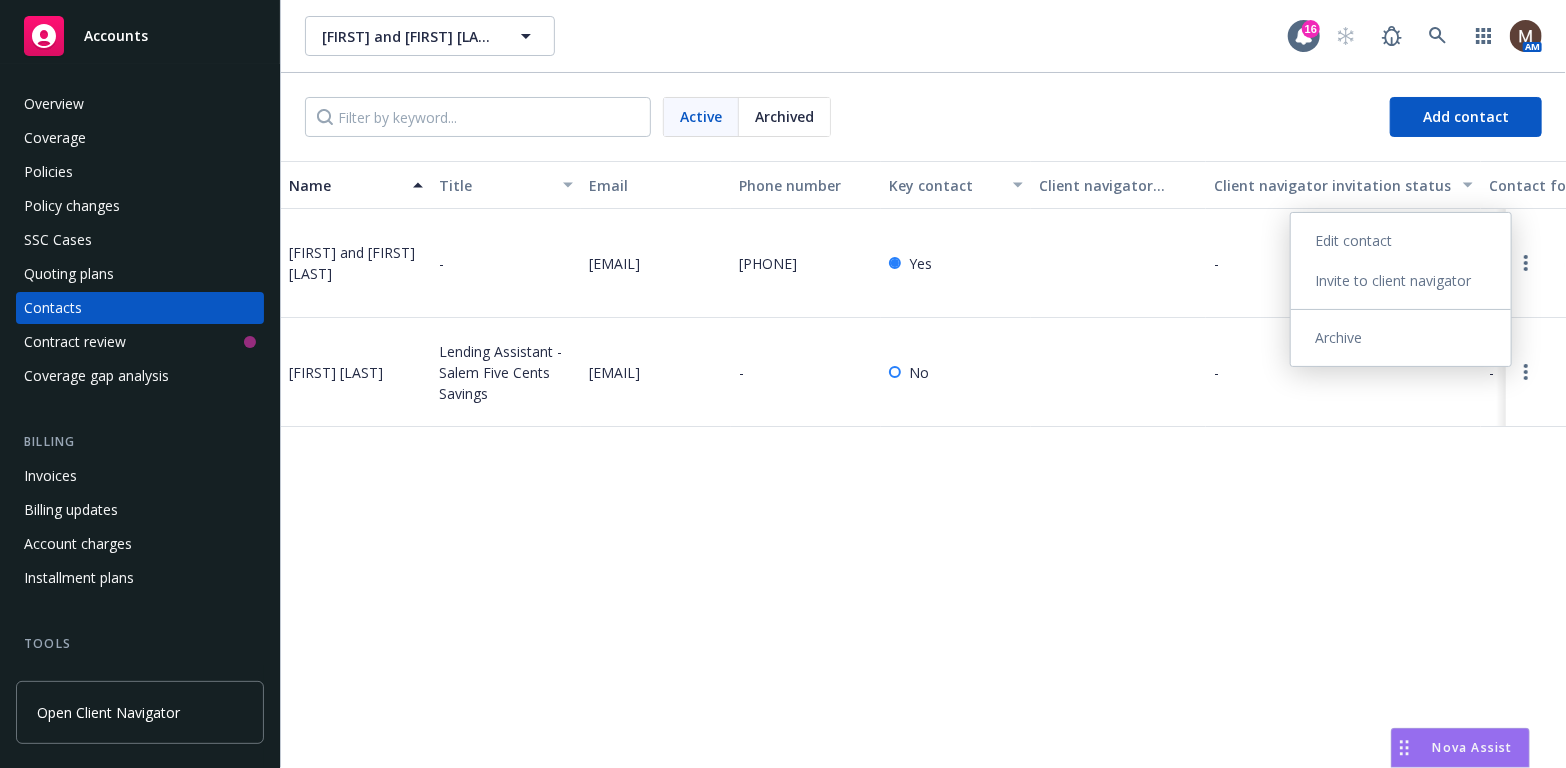 click on "Edit contact" at bounding box center (1401, 241) 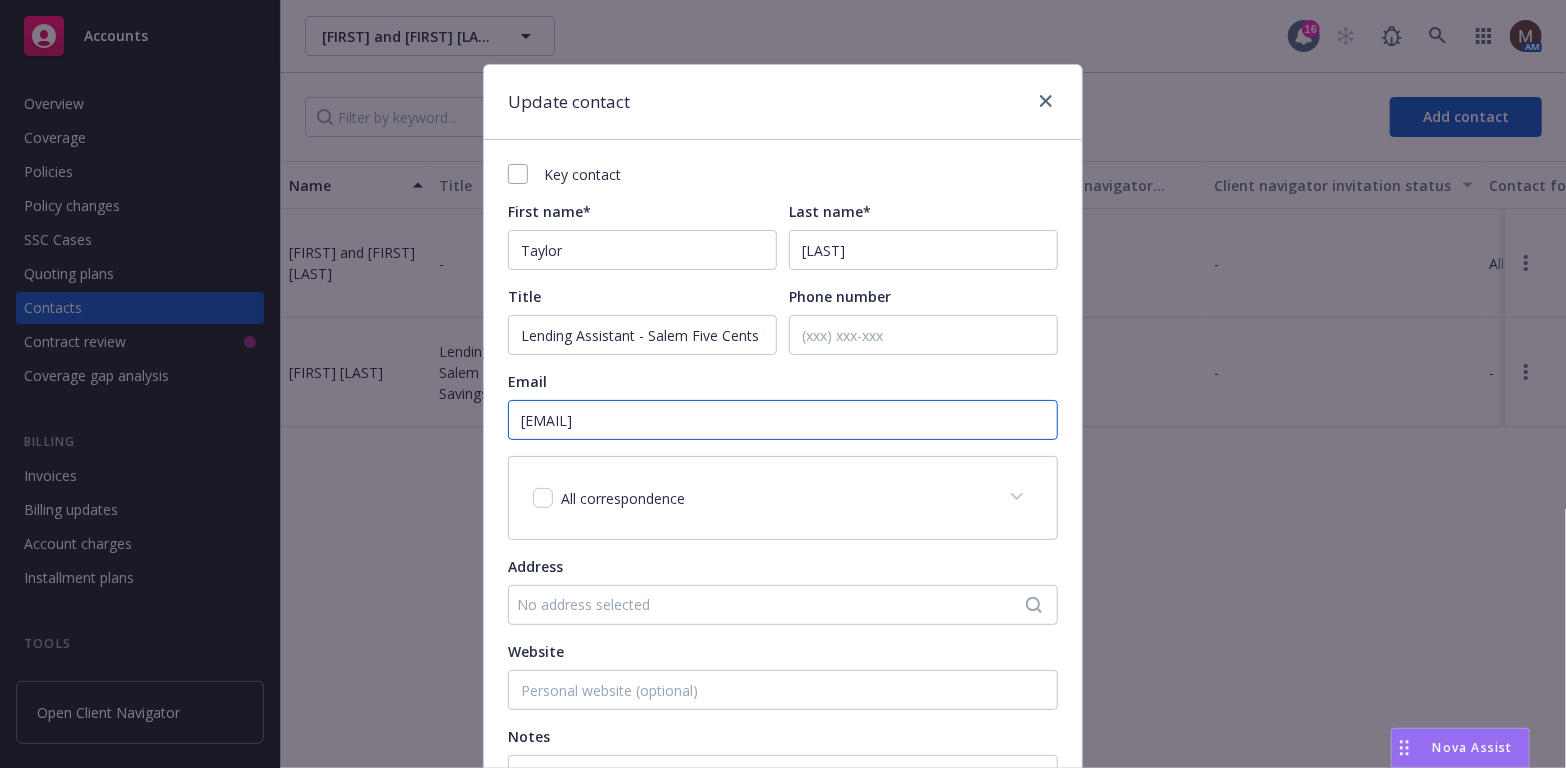 drag, startPoint x: 774, startPoint y: 418, endPoint x: 465, endPoint y: 402, distance: 309.41397 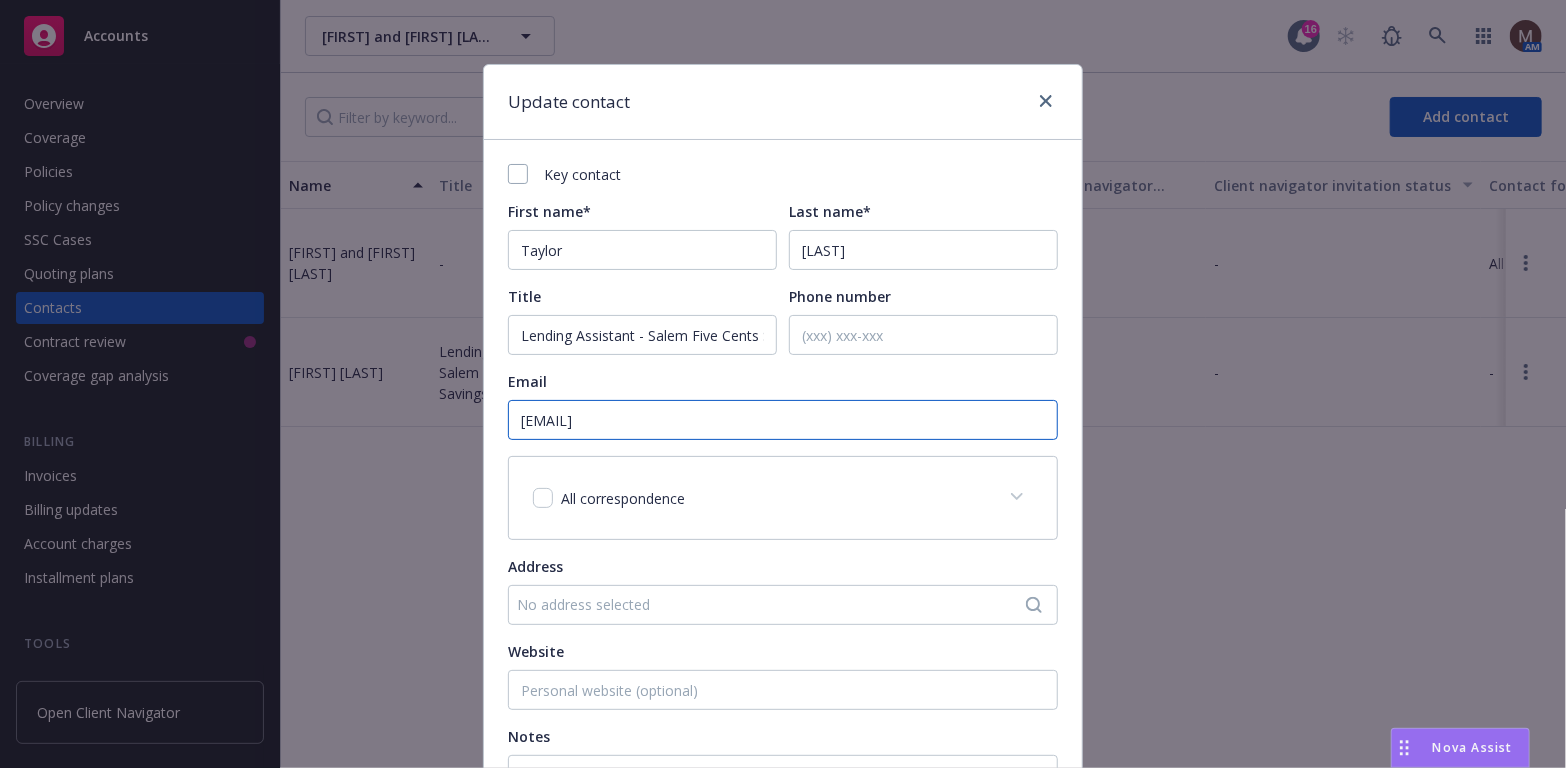 click on "Update contact Key contact First name* [FIRST] Last name* [LAST] Title Lending Assistant - [ORGANIZATION] Phone number Email [EMAIL] All correspondence Certificates Invoices Exposures / submission materials Signatures Claims Loss control Proposals Address No address selected Website Notes NOTE:  COI should be sent direct to [FIRST] [LAST] - [ORGANIZATION] Cancel Update" at bounding box center [783, 384] 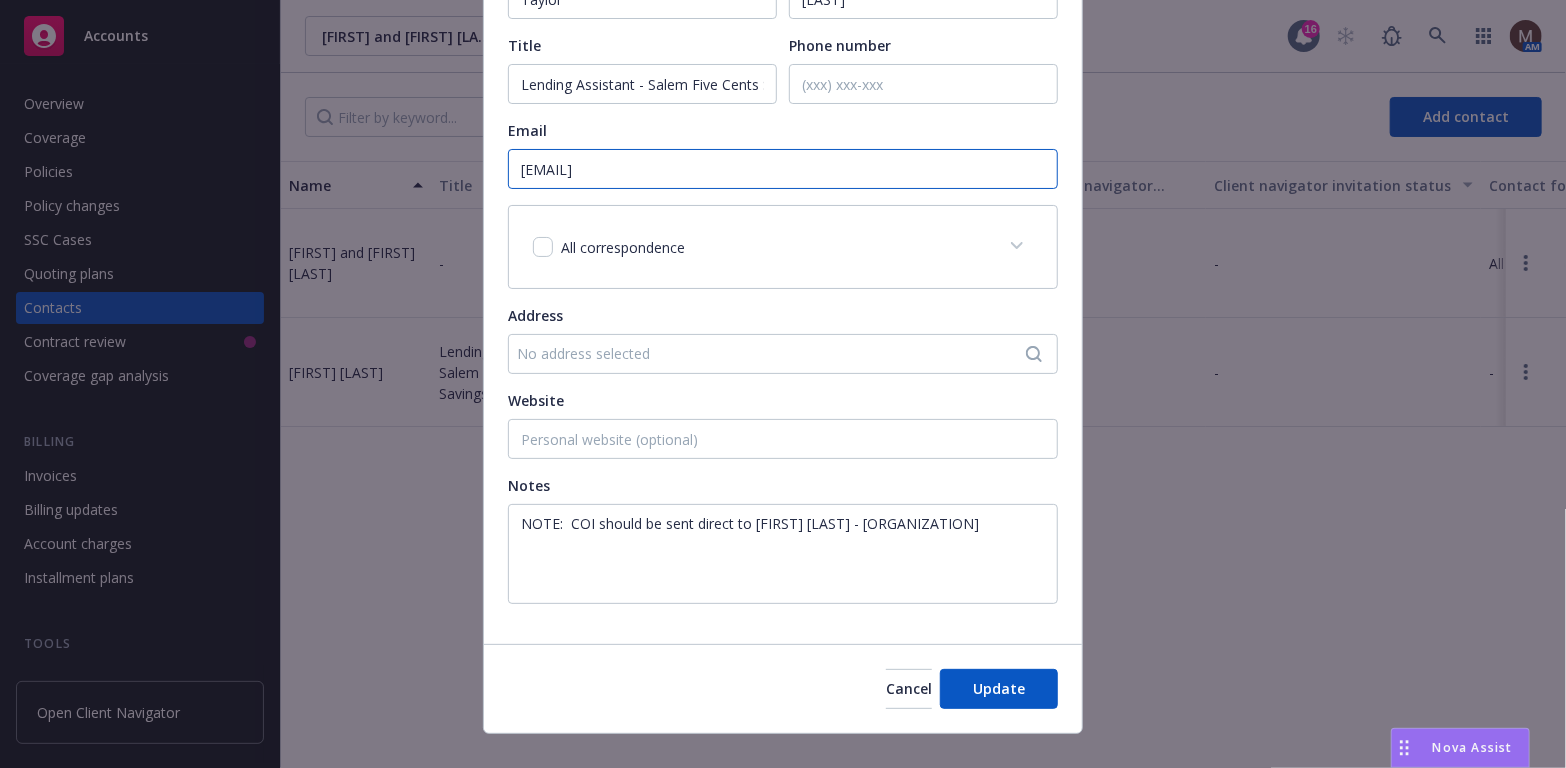 scroll, scrollTop: 280, scrollLeft: 0, axis: vertical 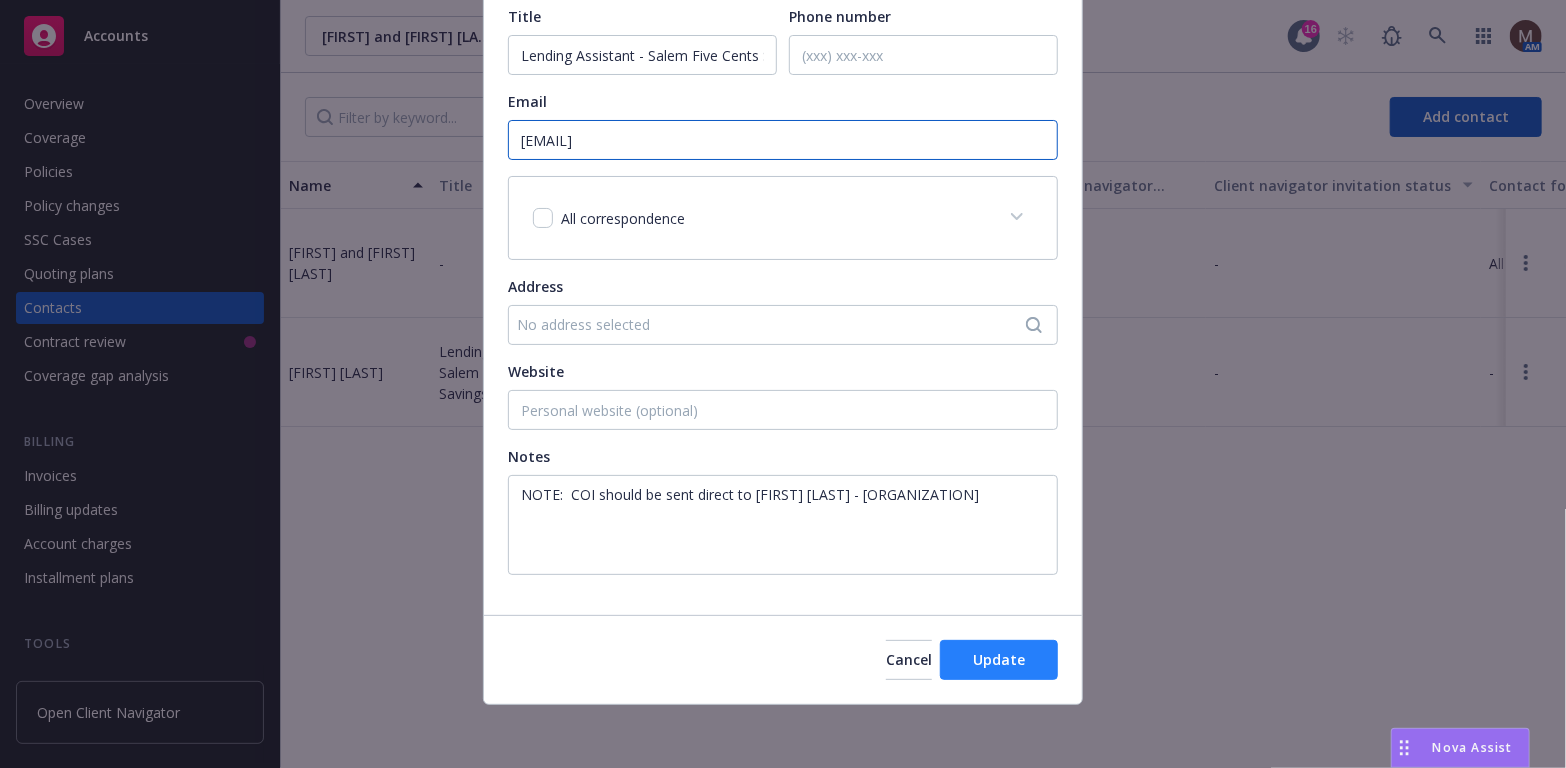 type on "[EMAIL]" 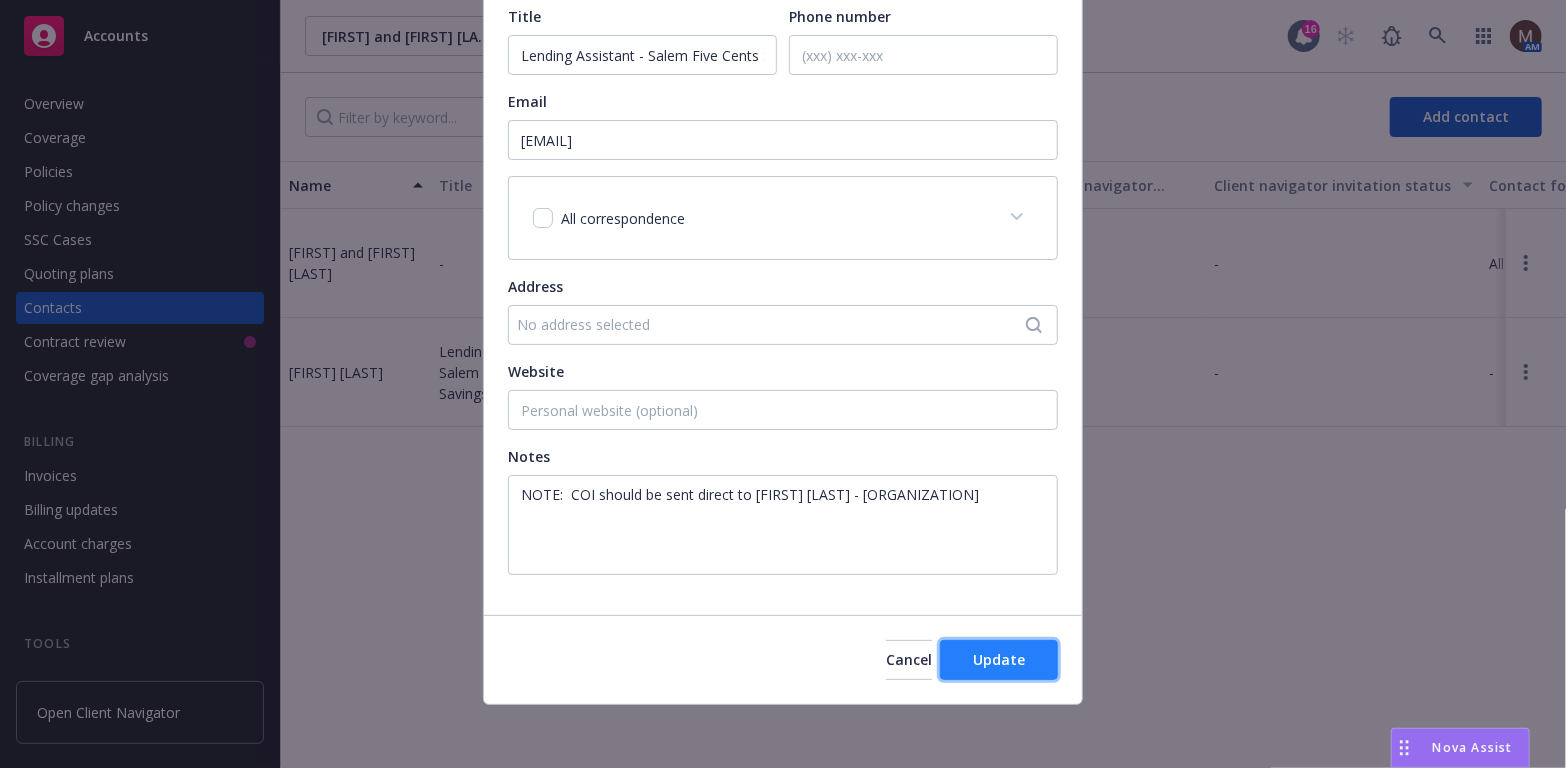 click on "Update" at bounding box center (999, 659) 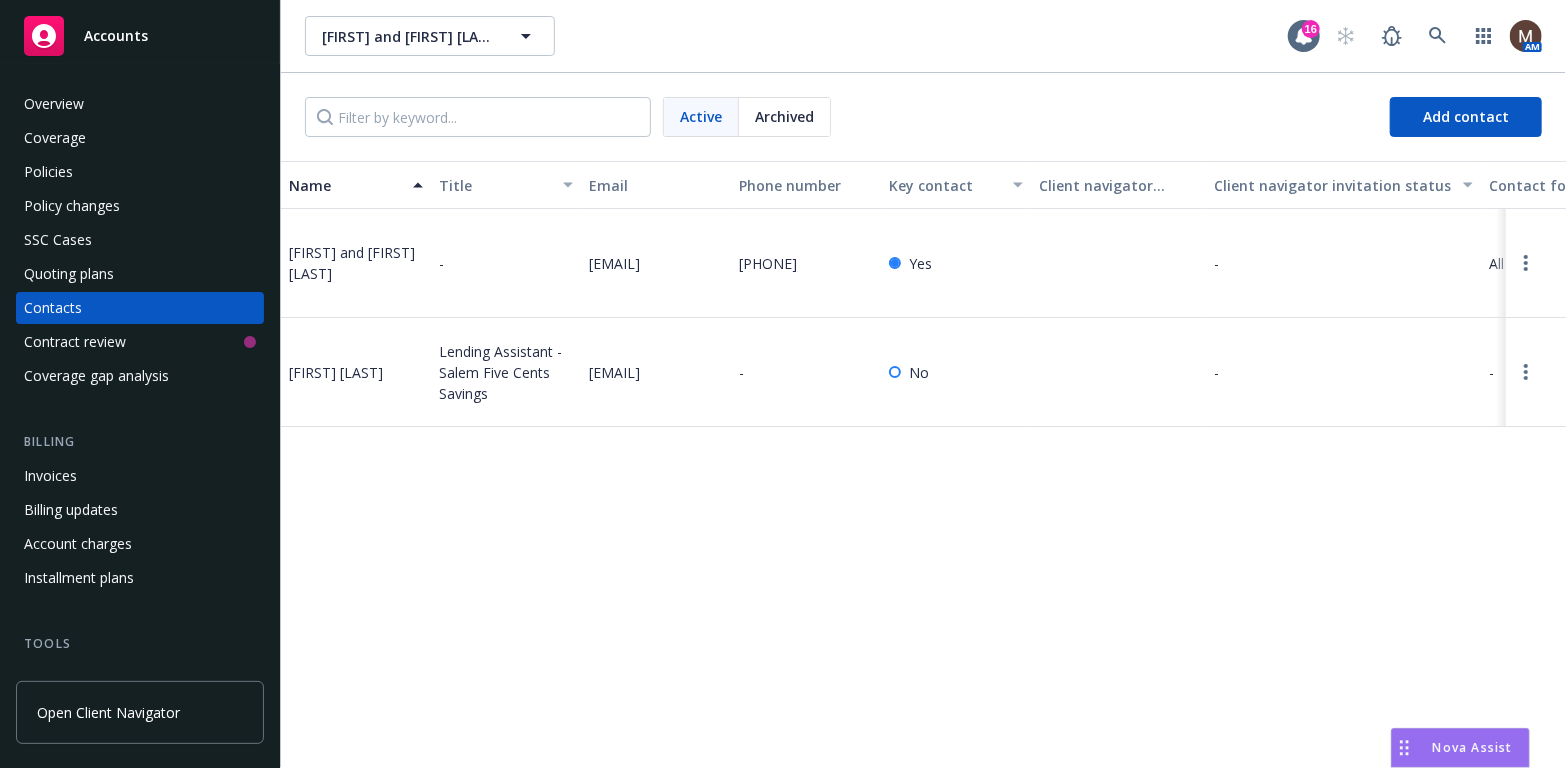 click on "Policies" at bounding box center [48, 172] 